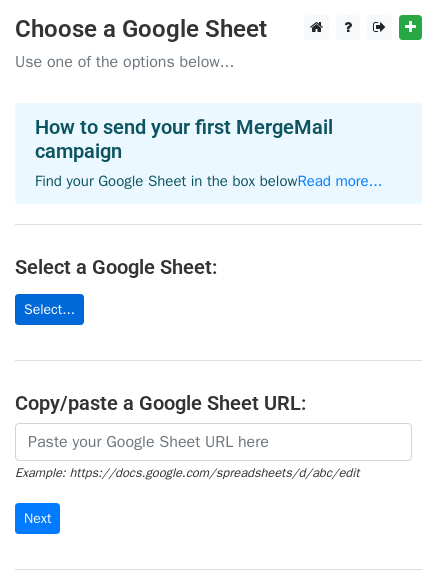 scroll, scrollTop: 0, scrollLeft: 0, axis: both 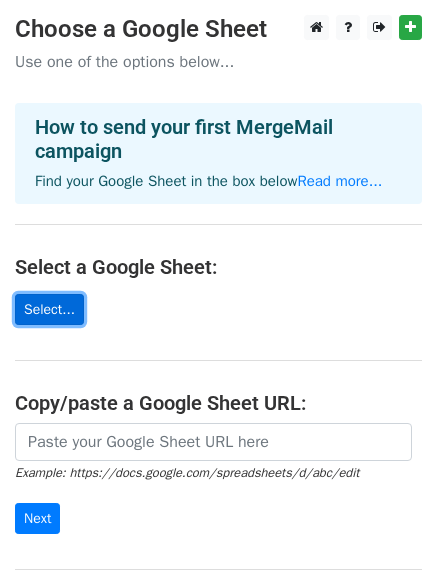 click on "Select..." at bounding box center [49, 309] 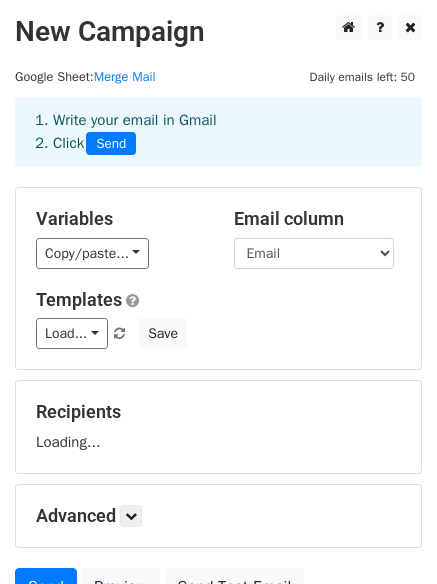 scroll, scrollTop: 0, scrollLeft: 0, axis: both 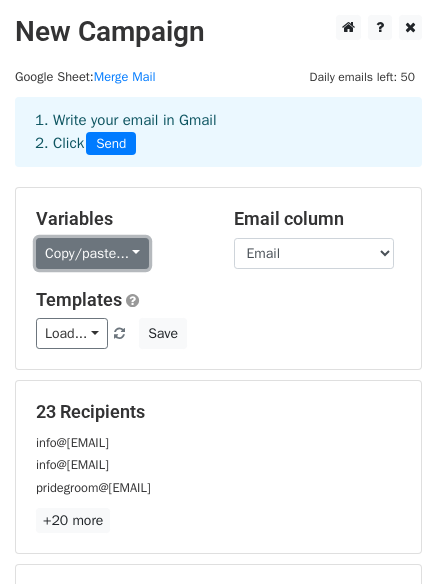 click on "Copy/paste..." at bounding box center [92, 253] 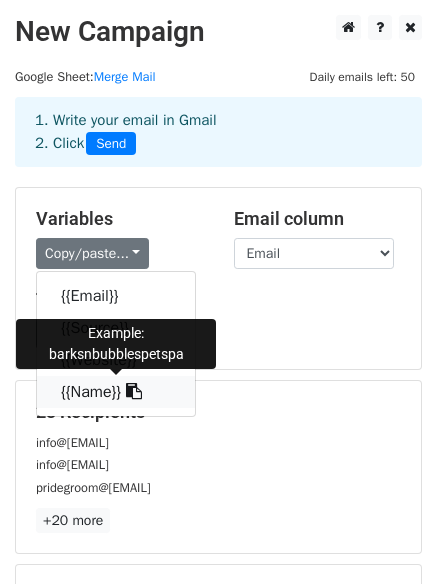 click at bounding box center [134, 391] 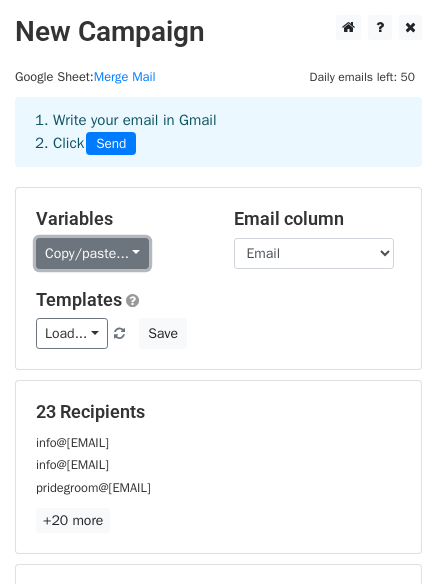 click on "Copy/paste..." at bounding box center [92, 253] 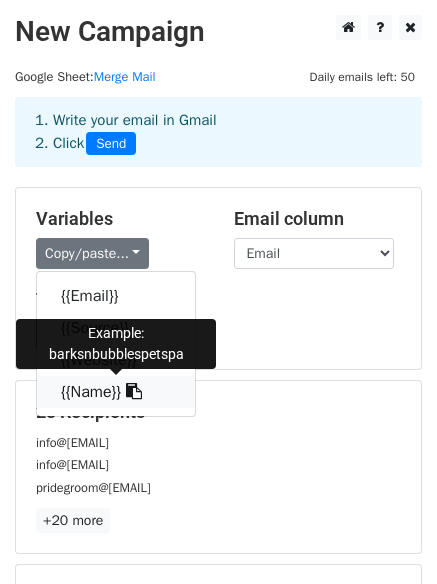 click at bounding box center [134, 391] 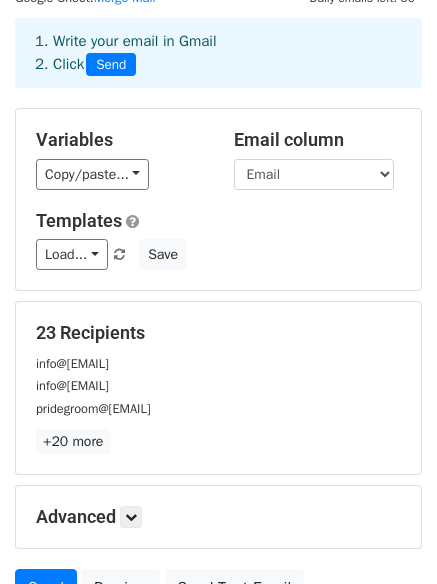 scroll, scrollTop: 200, scrollLeft: 0, axis: vertical 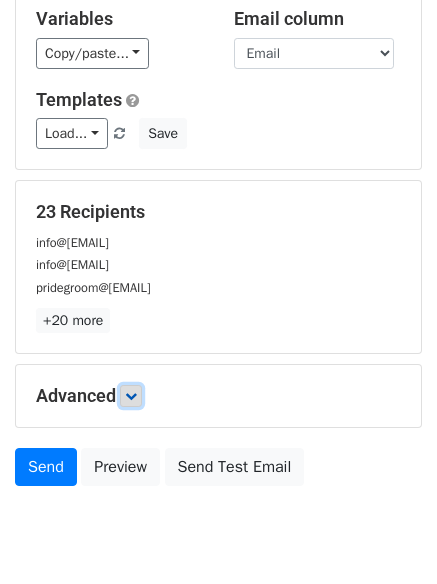 click at bounding box center [131, 396] 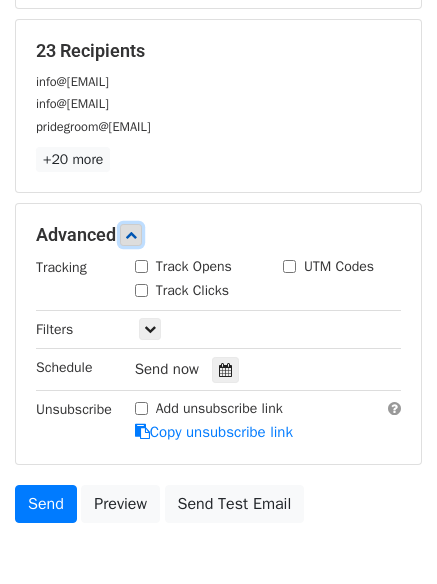 scroll, scrollTop: 441, scrollLeft: 0, axis: vertical 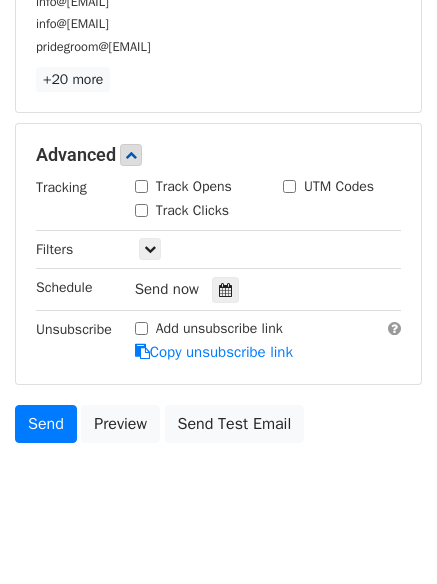 click on "Track Opens" at bounding box center (183, 186) 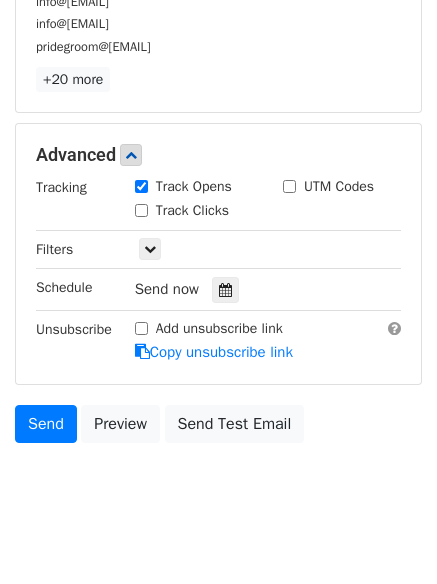 click on "Track Clicks" at bounding box center (141, 210) 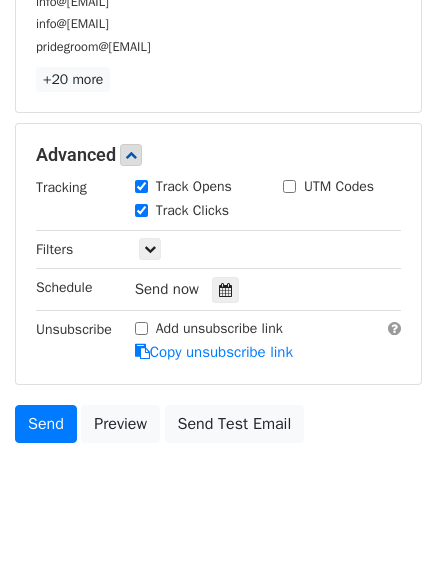 click on "UTM Codes" at bounding box center [289, 186] 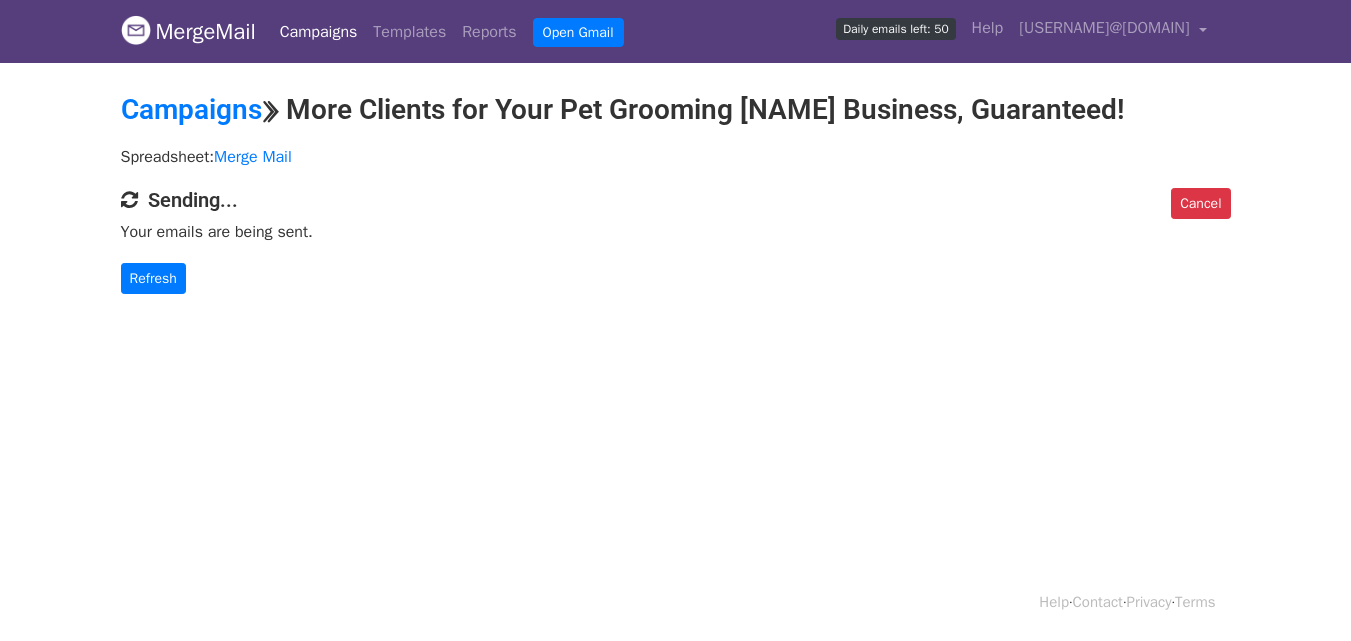 scroll, scrollTop: 0, scrollLeft: 0, axis: both 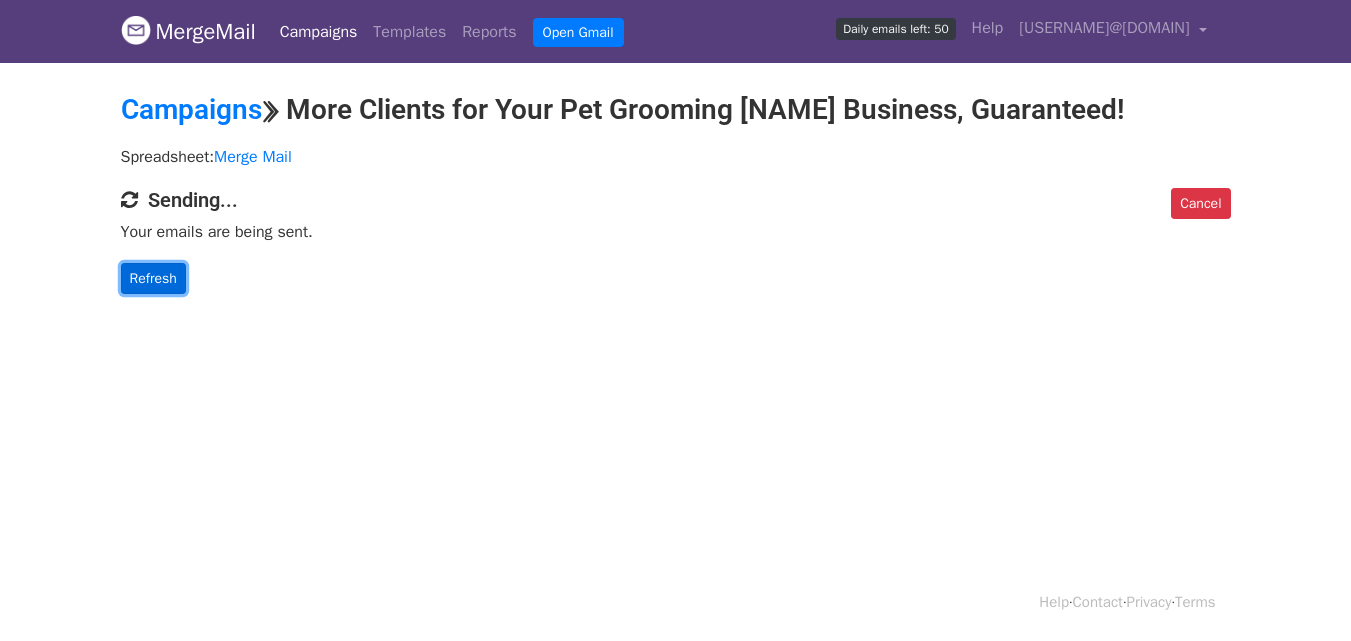 click on "Refresh" at bounding box center (153, 278) 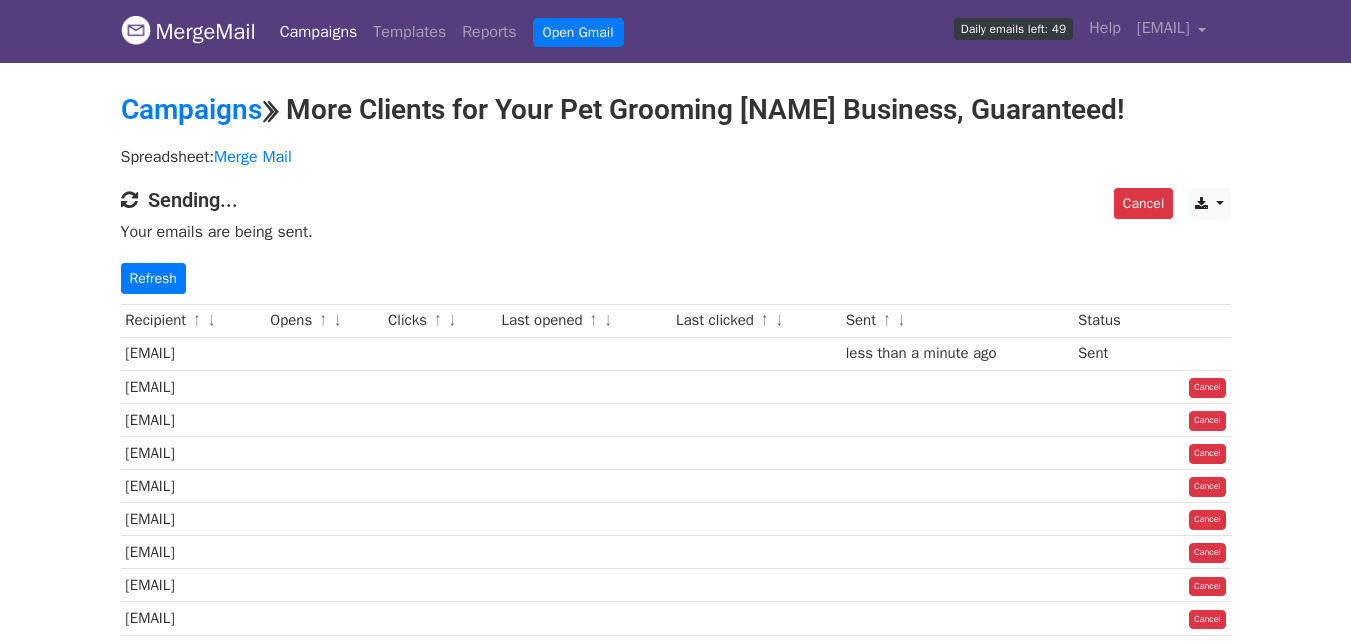 scroll, scrollTop: 0, scrollLeft: 0, axis: both 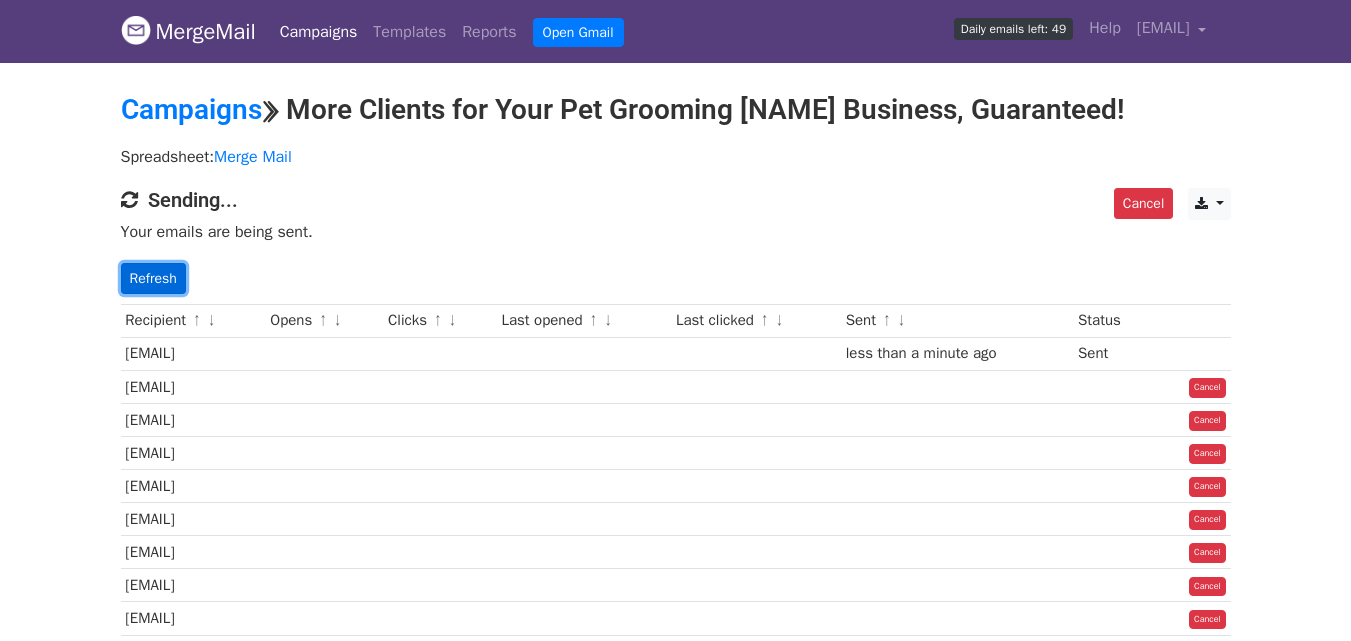 click on "Refresh" at bounding box center (153, 278) 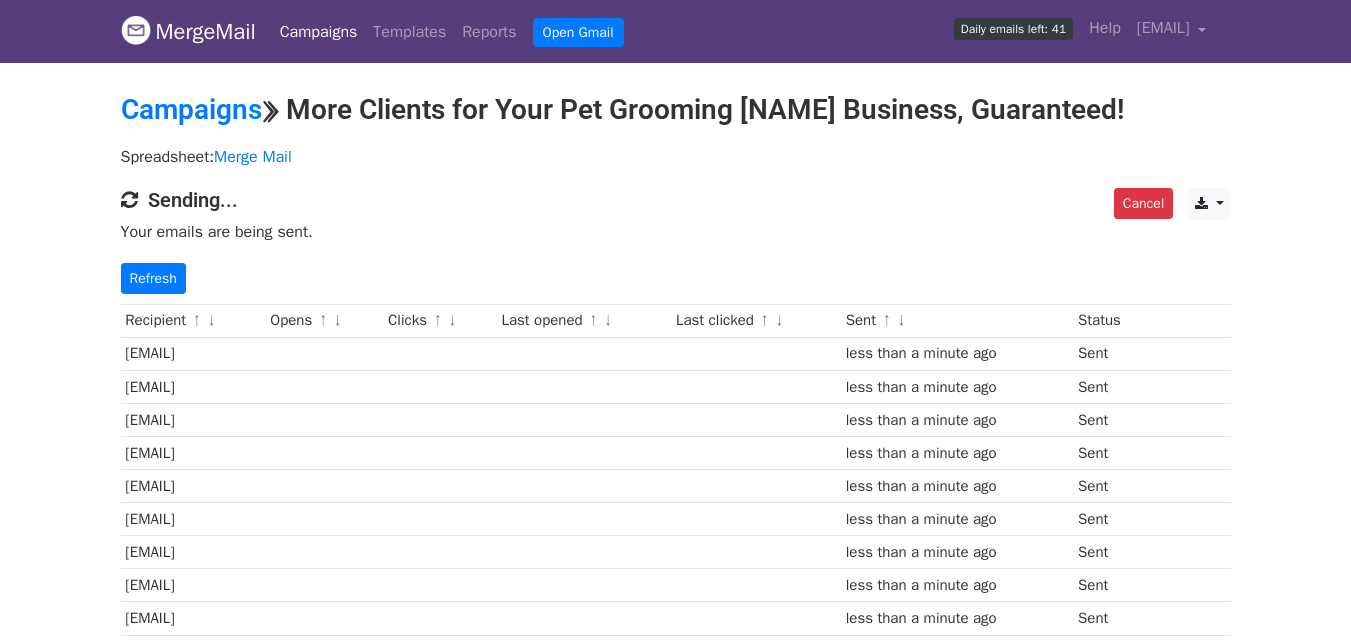 scroll, scrollTop: 0, scrollLeft: 0, axis: both 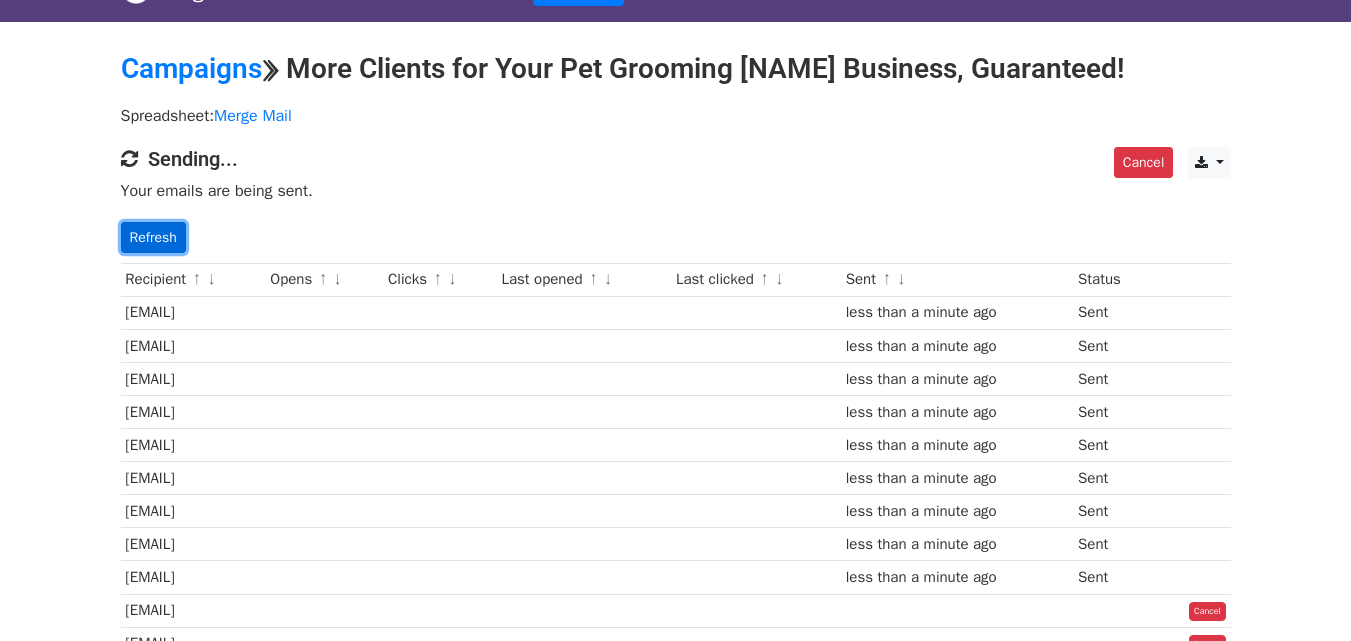 click on "Refresh" at bounding box center [153, 237] 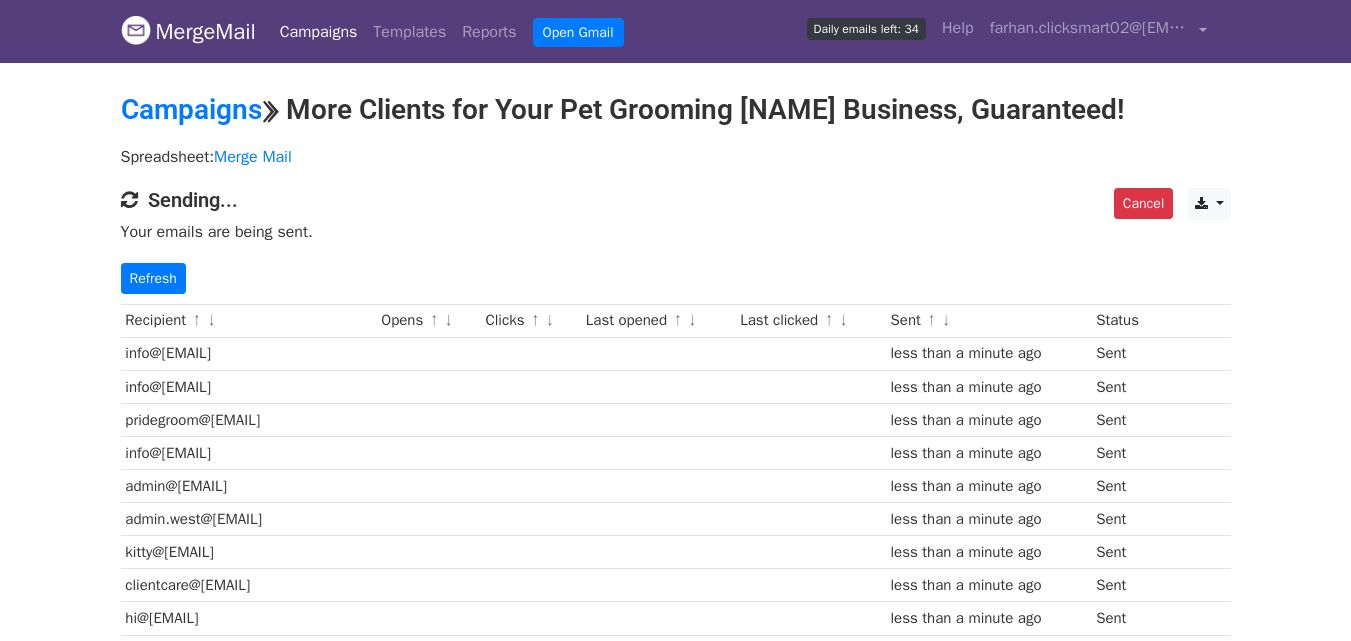 scroll, scrollTop: 0, scrollLeft: 0, axis: both 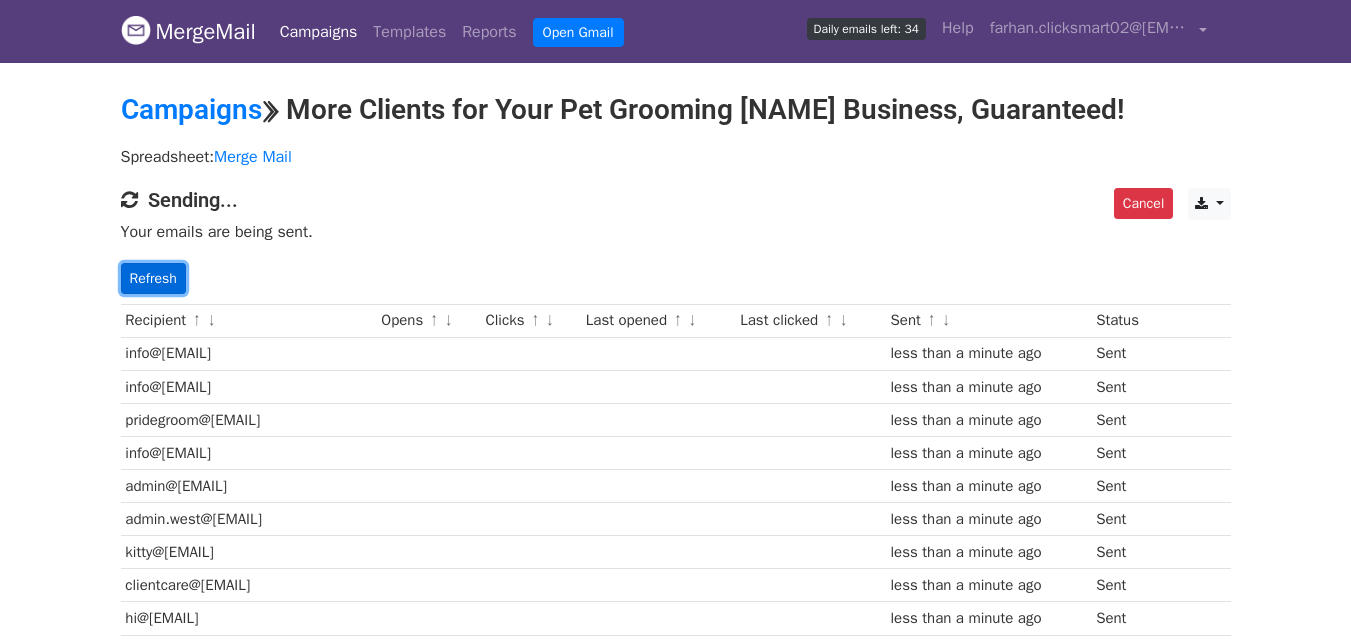 click on "Refresh" at bounding box center [153, 278] 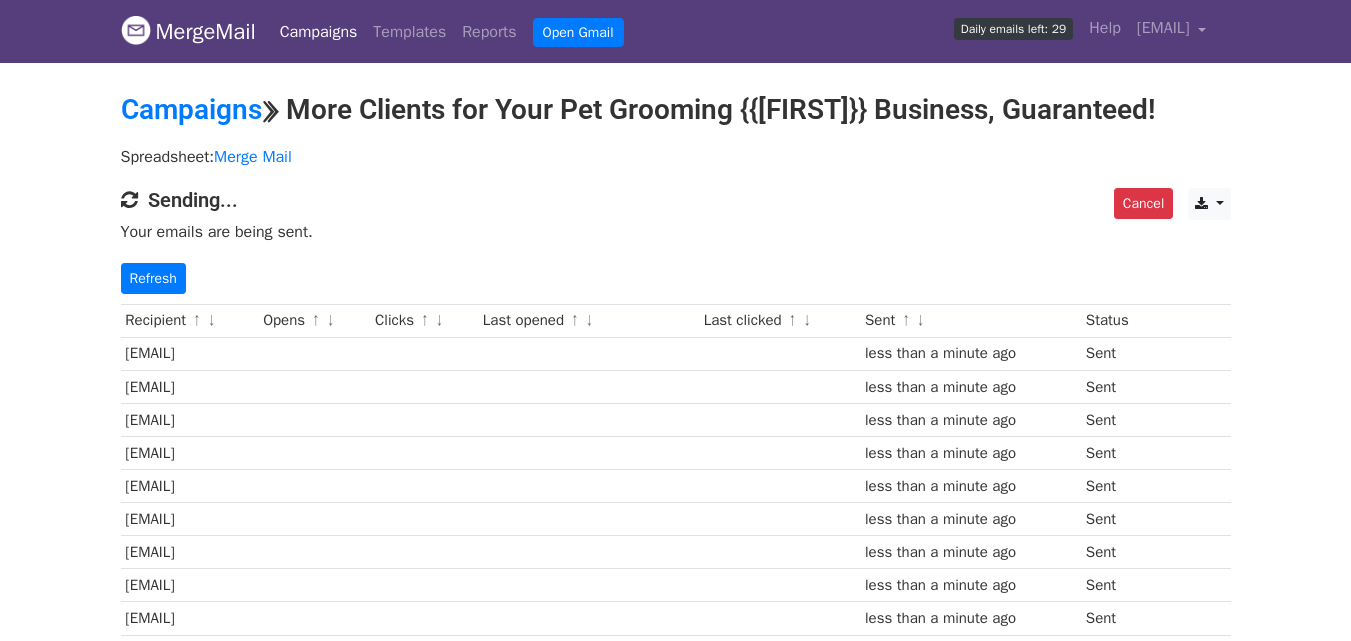 scroll, scrollTop: 0, scrollLeft: 0, axis: both 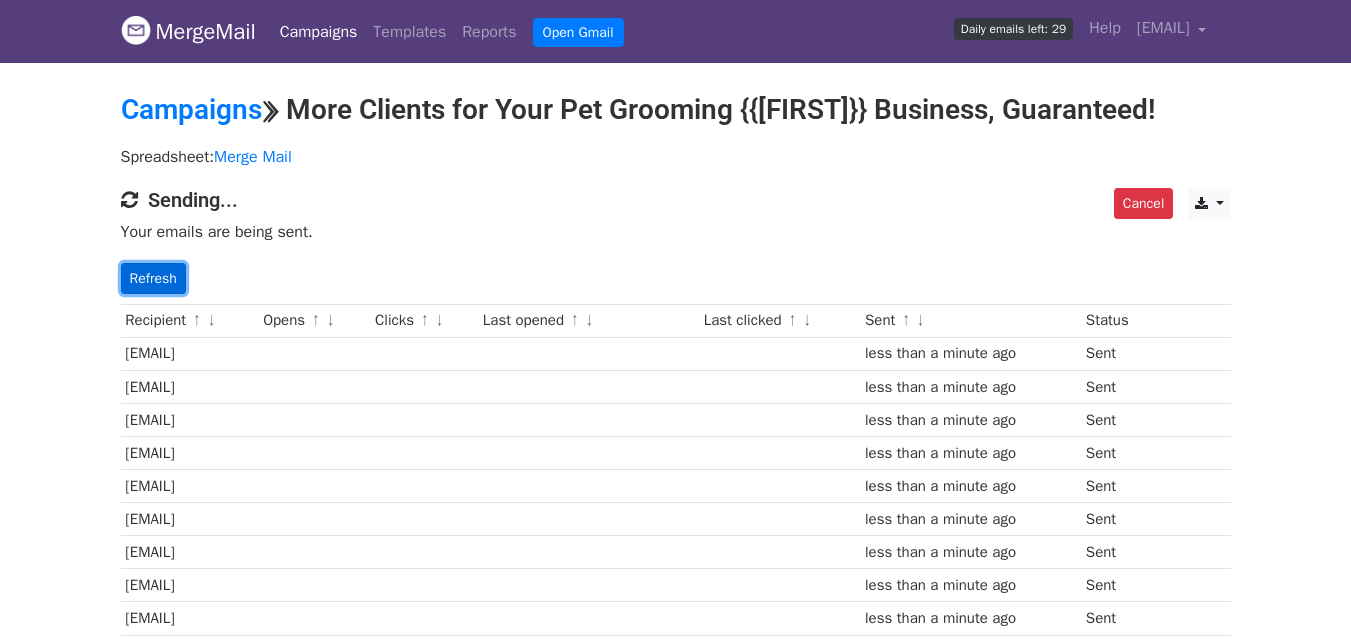 click on "Refresh" at bounding box center (153, 278) 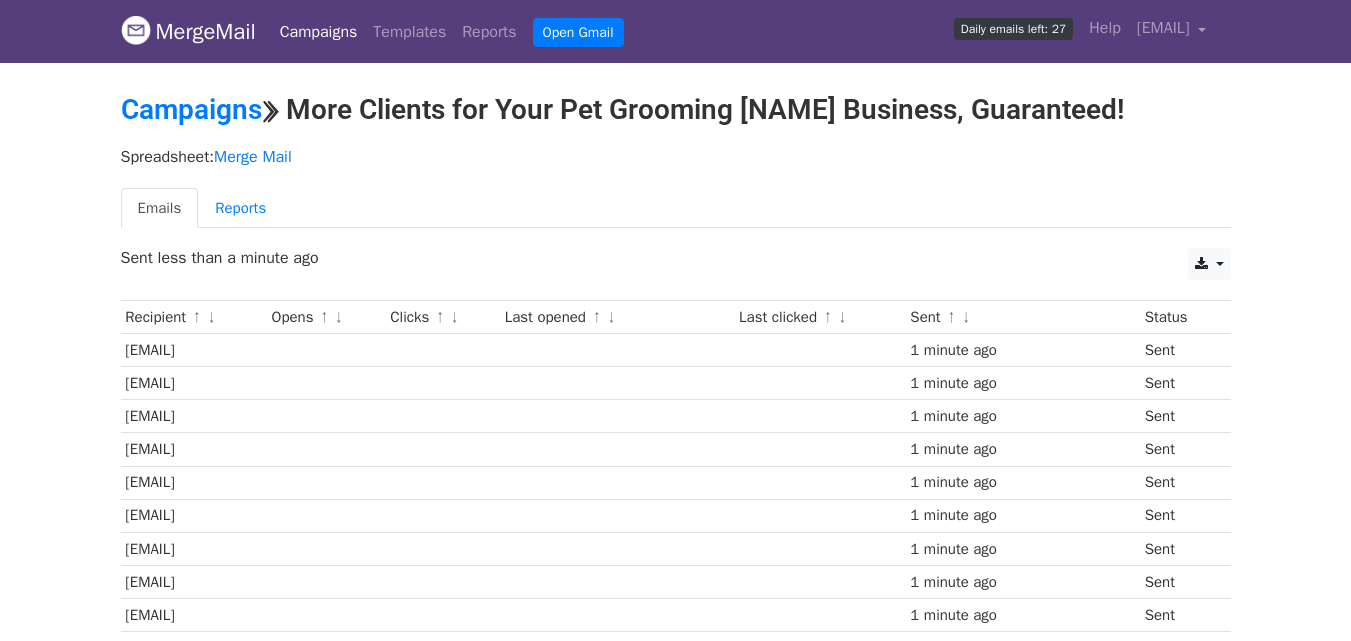 scroll, scrollTop: 0, scrollLeft: 0, axis: both 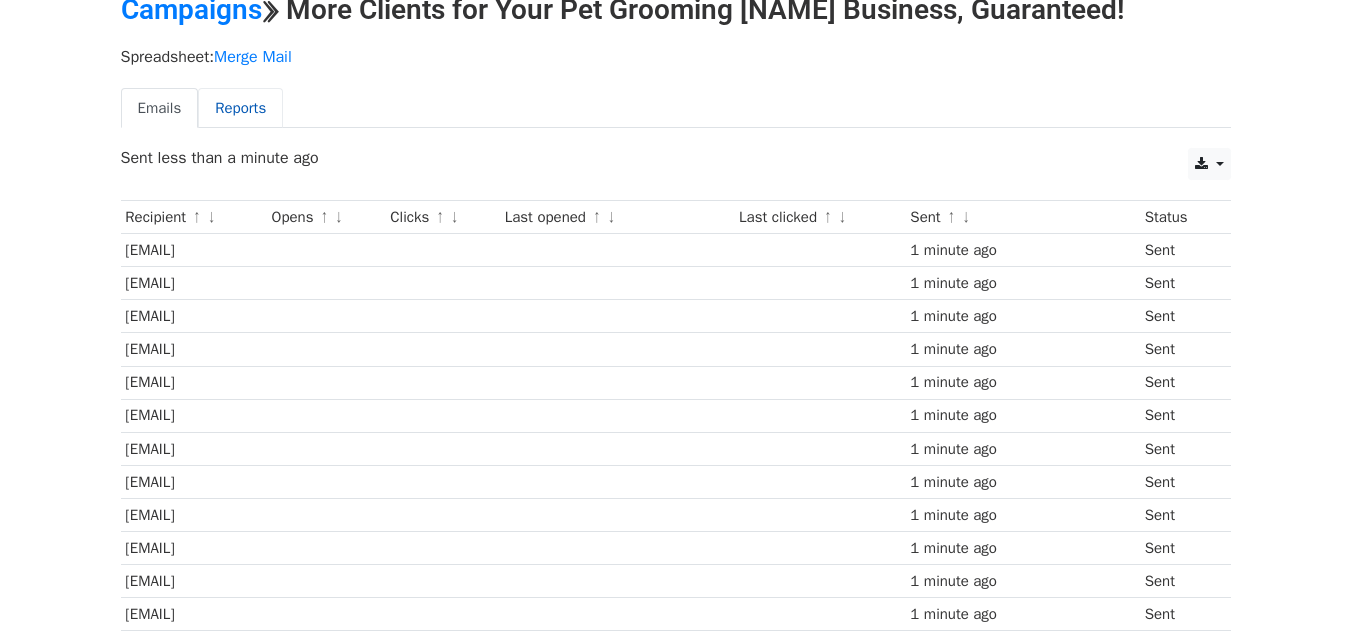 click on "Reports" at bounding box center (240, 108) 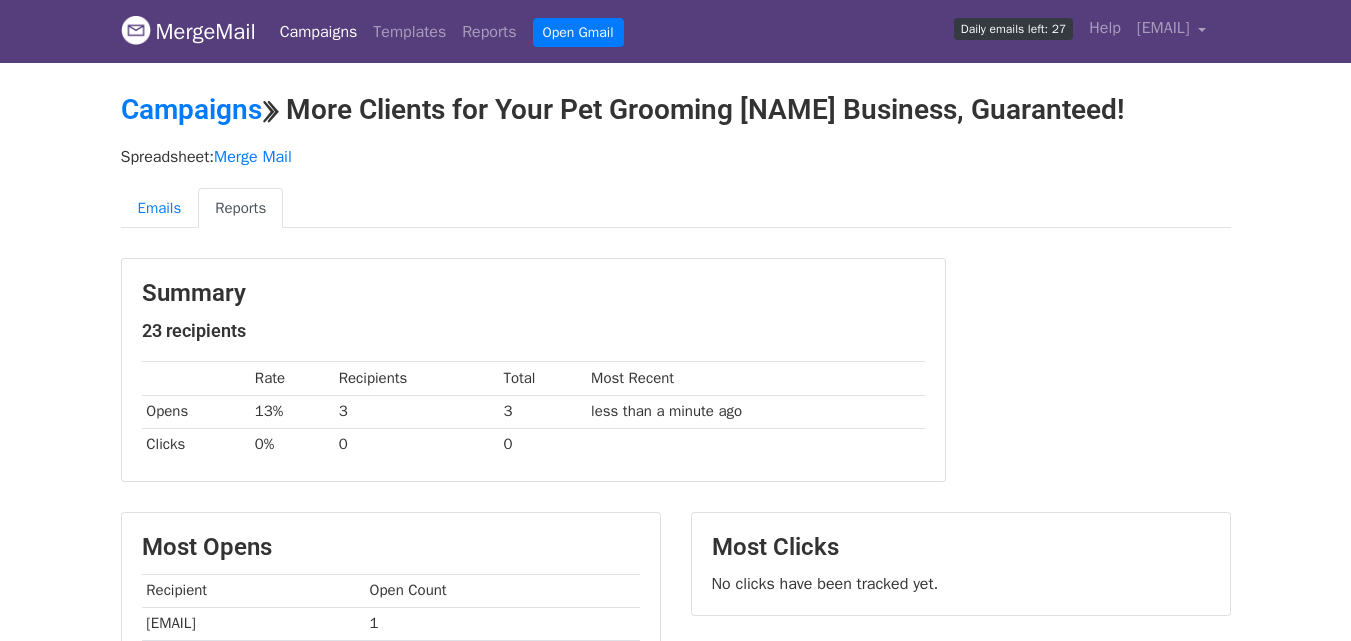 scroll, scrollTop: 0, scrollLeft: 0, axis: both 